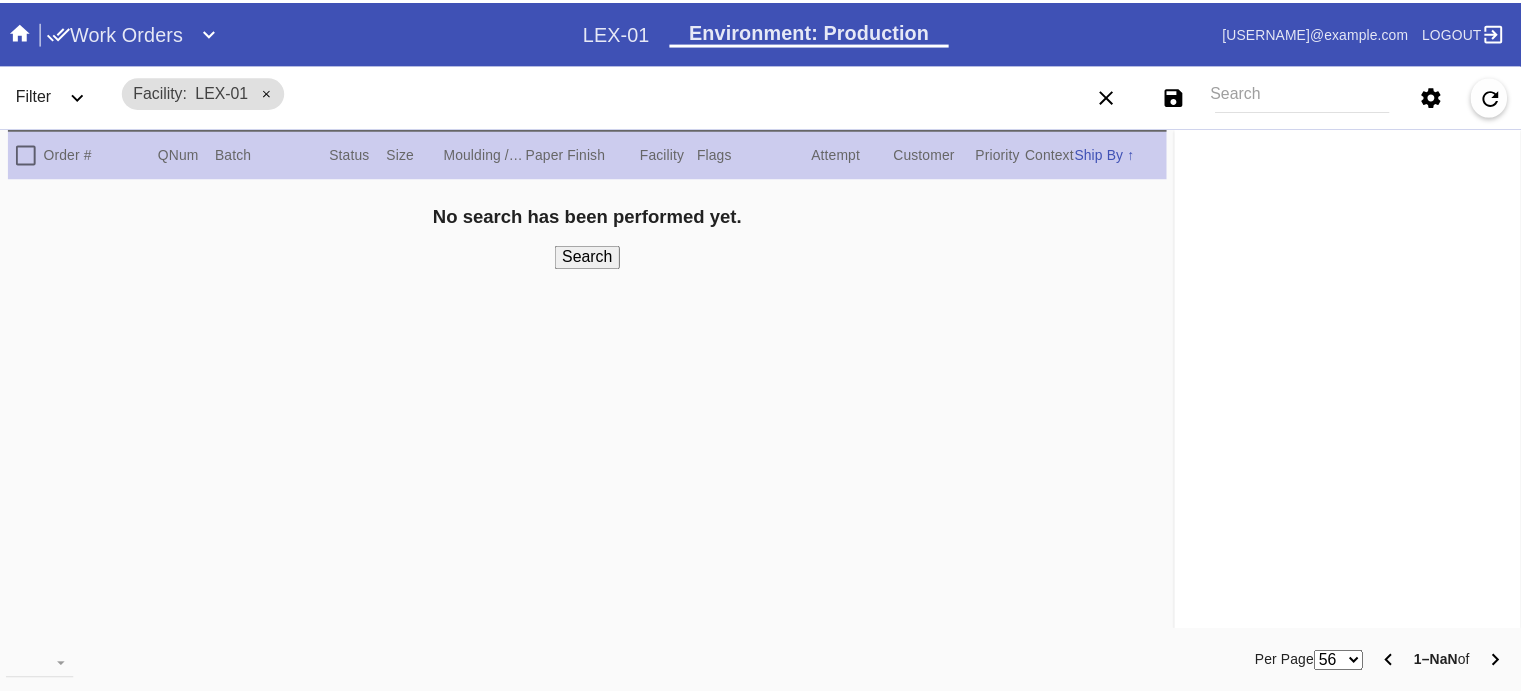 scroll, scrollTop: 0, scrollLeft: 0, axis: both 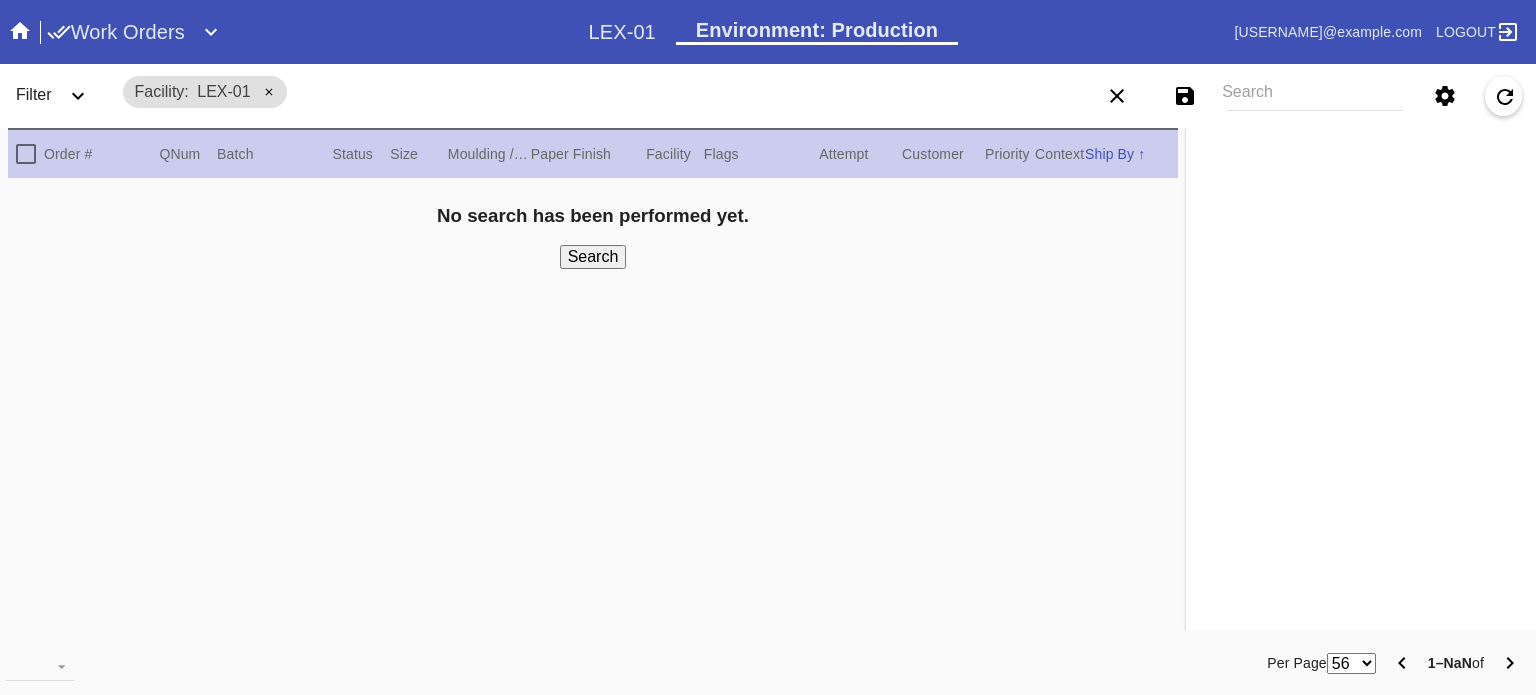 click on "Work Orders" at bounding box center [116, 32] 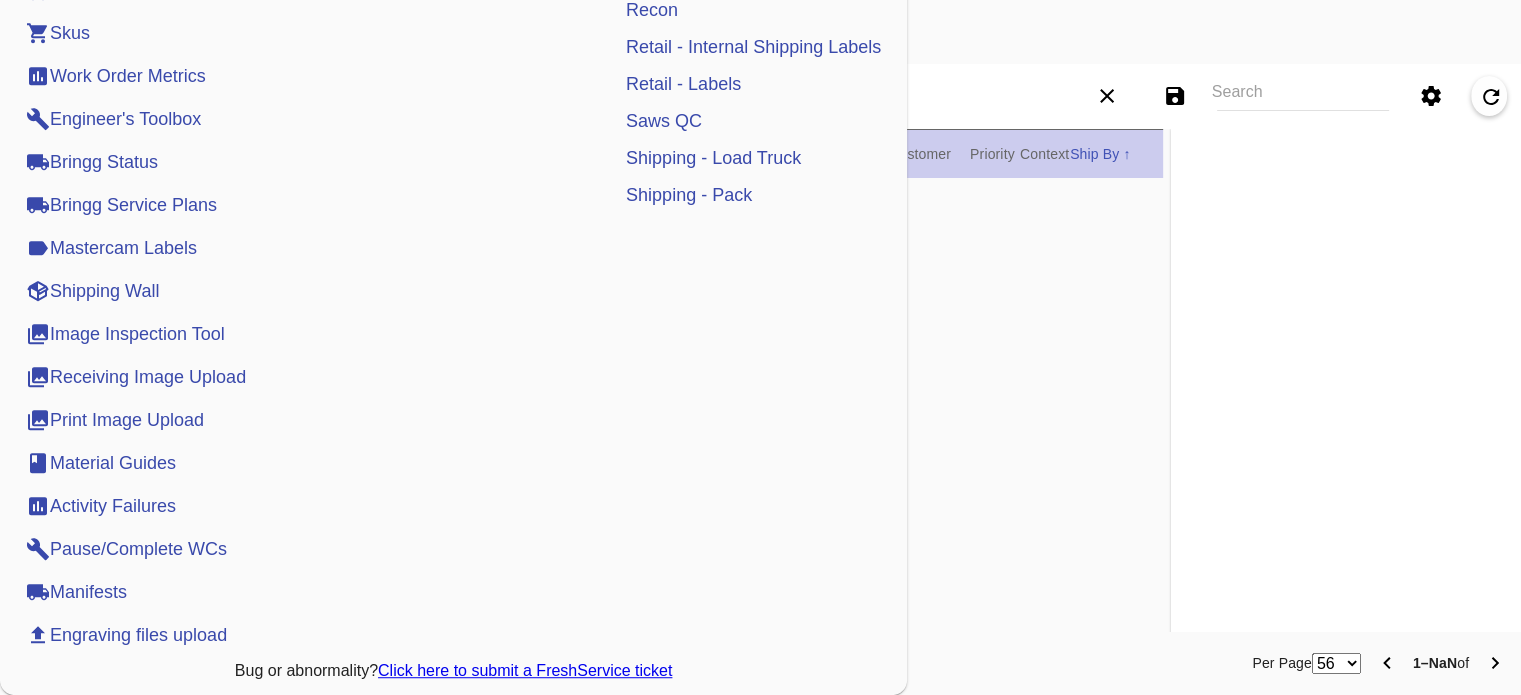 scroll, scrollTop: 1083, scrollLeft: 0, axis: vertical 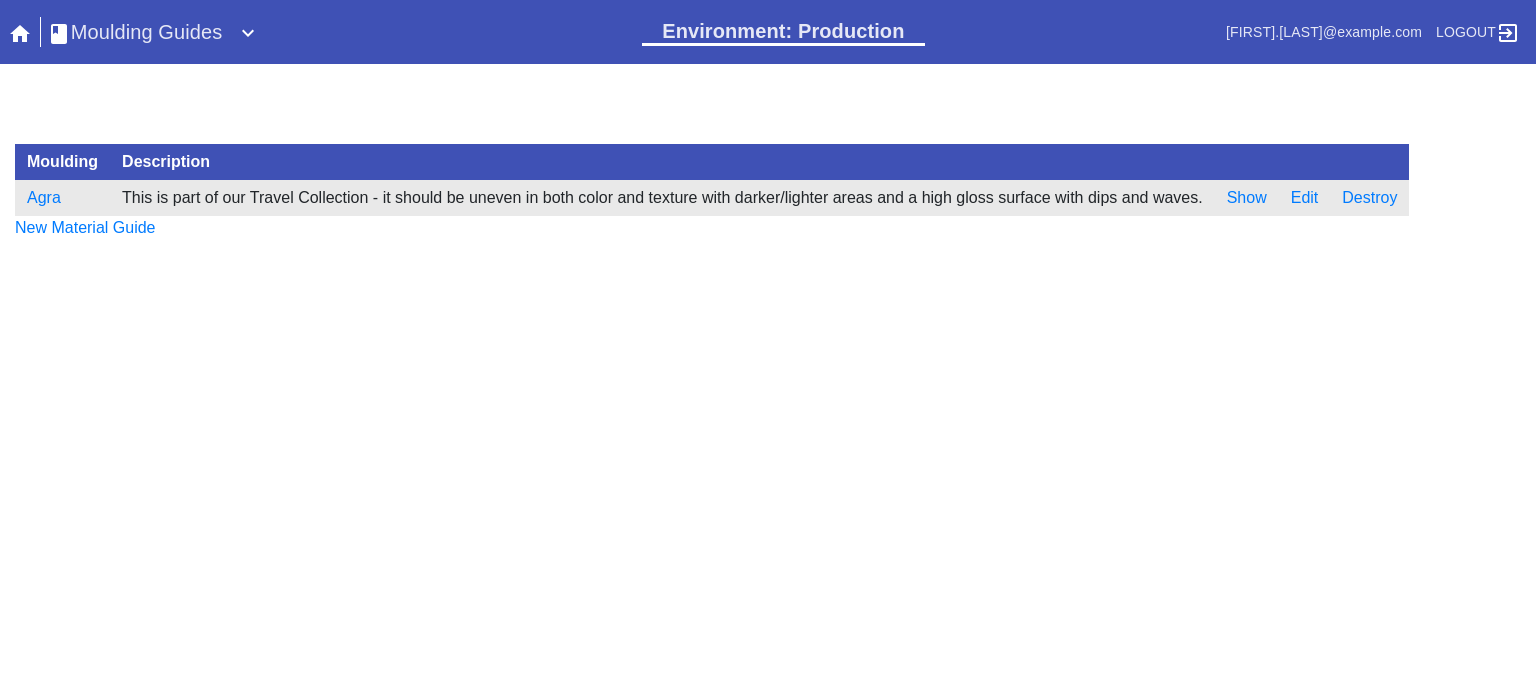 click on "Moulding Guides" at bounding box center [135, 32] 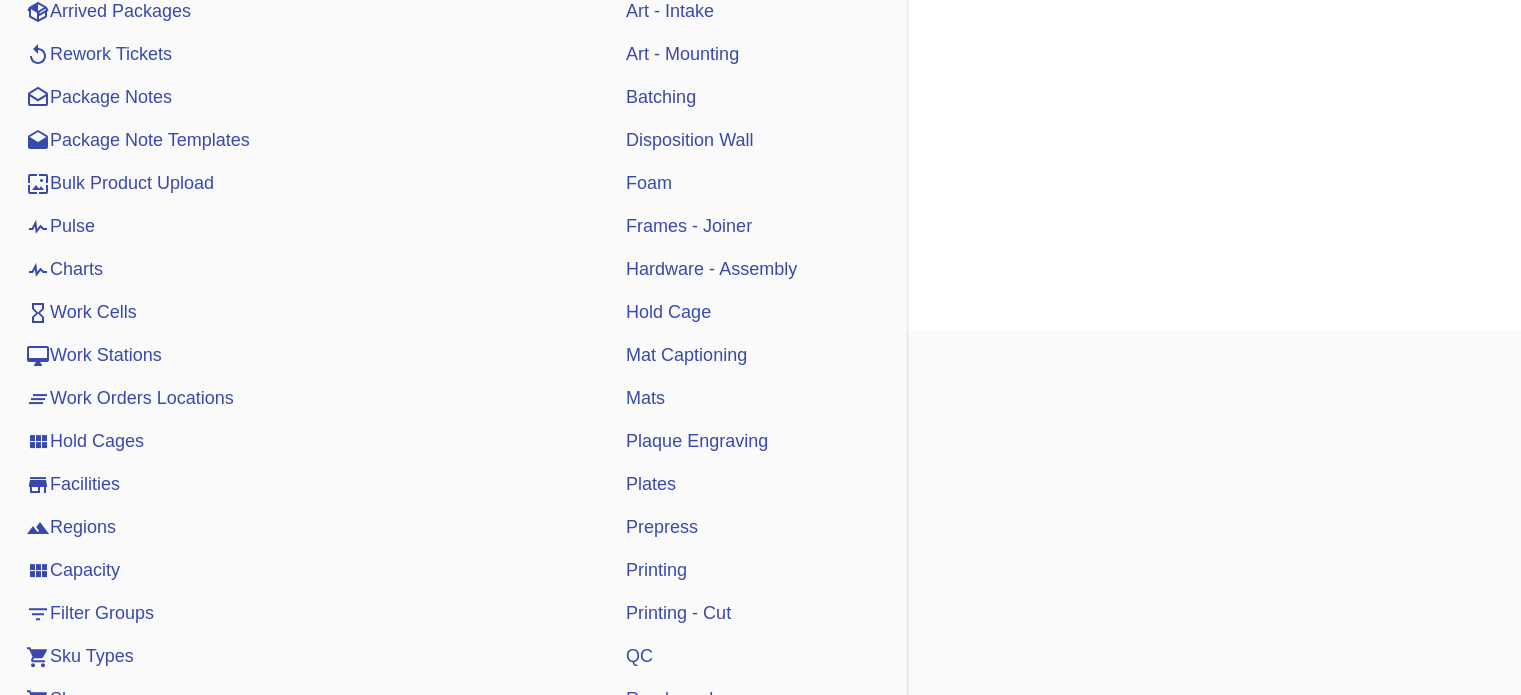 scroll, scrollTop: 400, scrollLeft: 0, axis: vertical 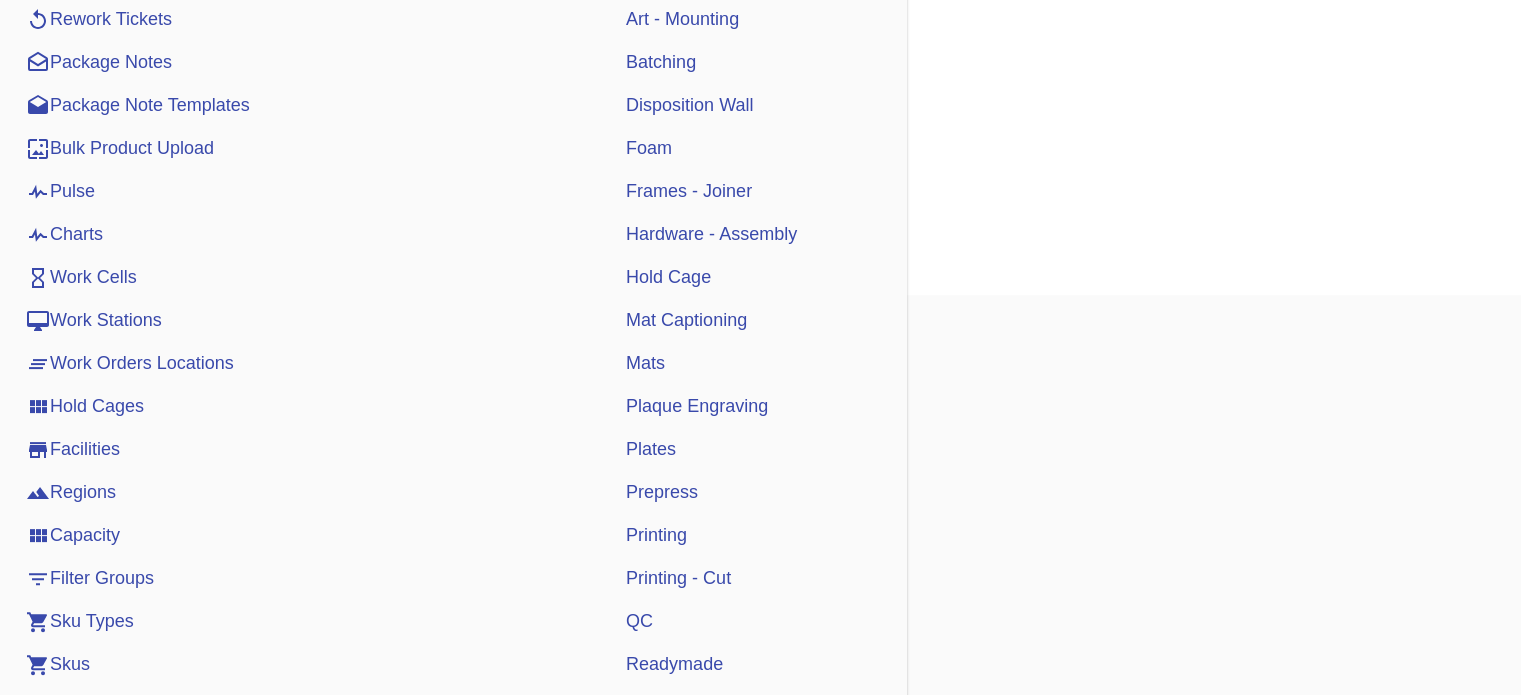 click on "Hold Cages" at bounding box center [85, 406] 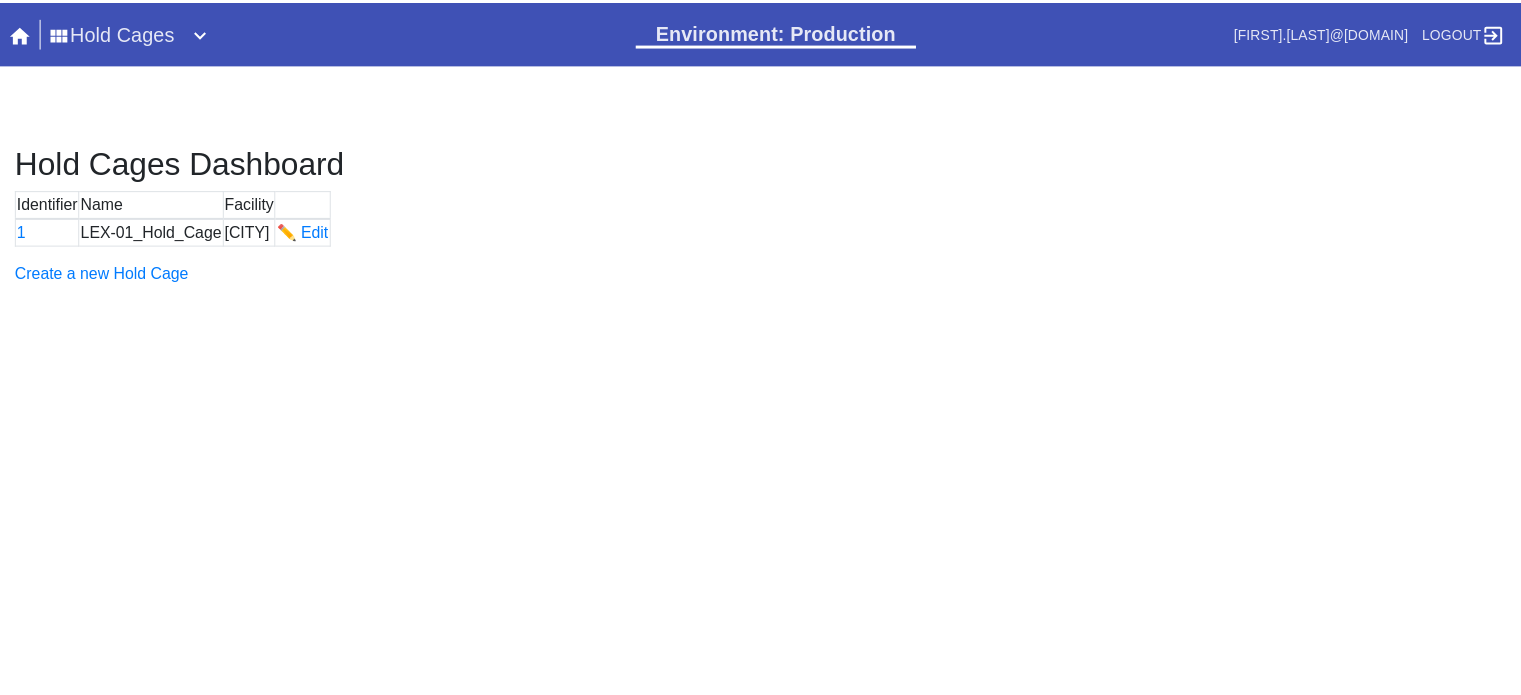 scroll, scrollTop: 0, scrollLeft: 0, axis: both 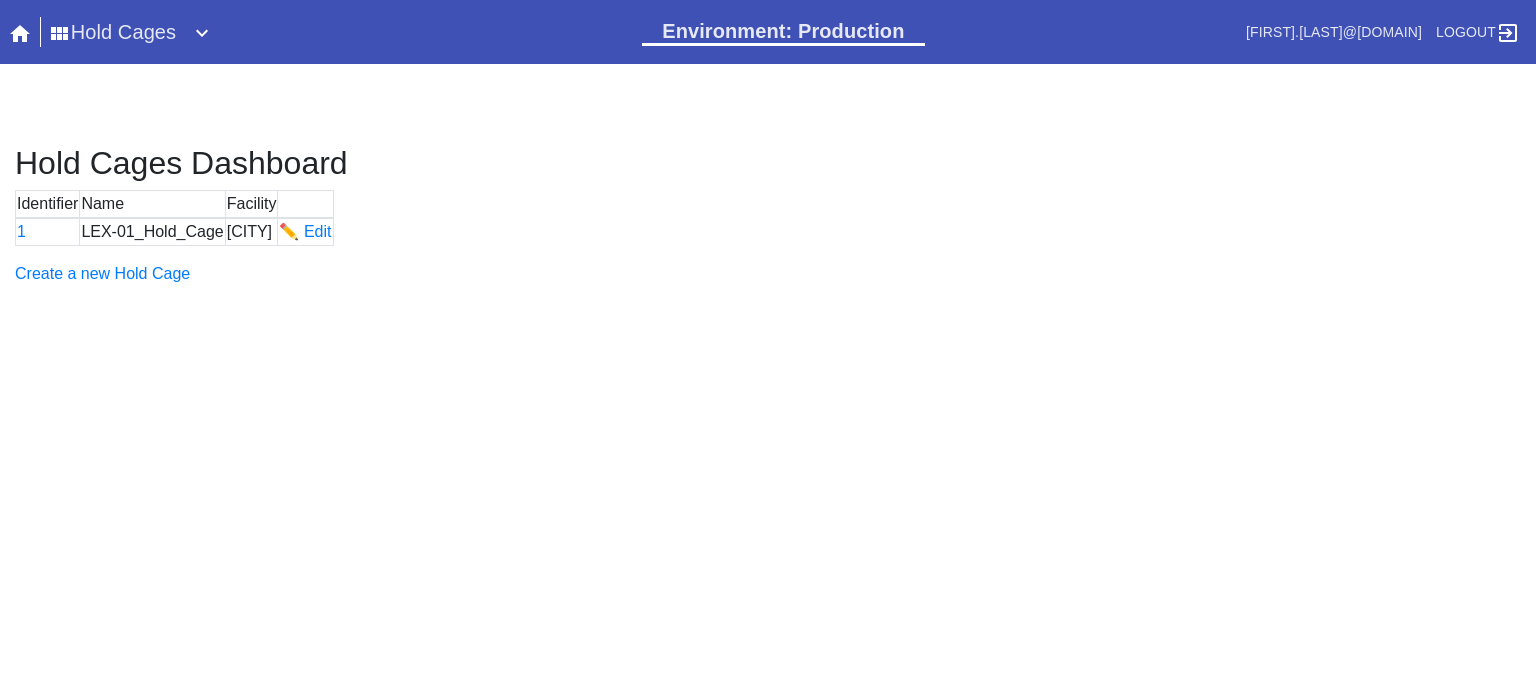 click on "Hold Cages" at bounding box center [335, 32] 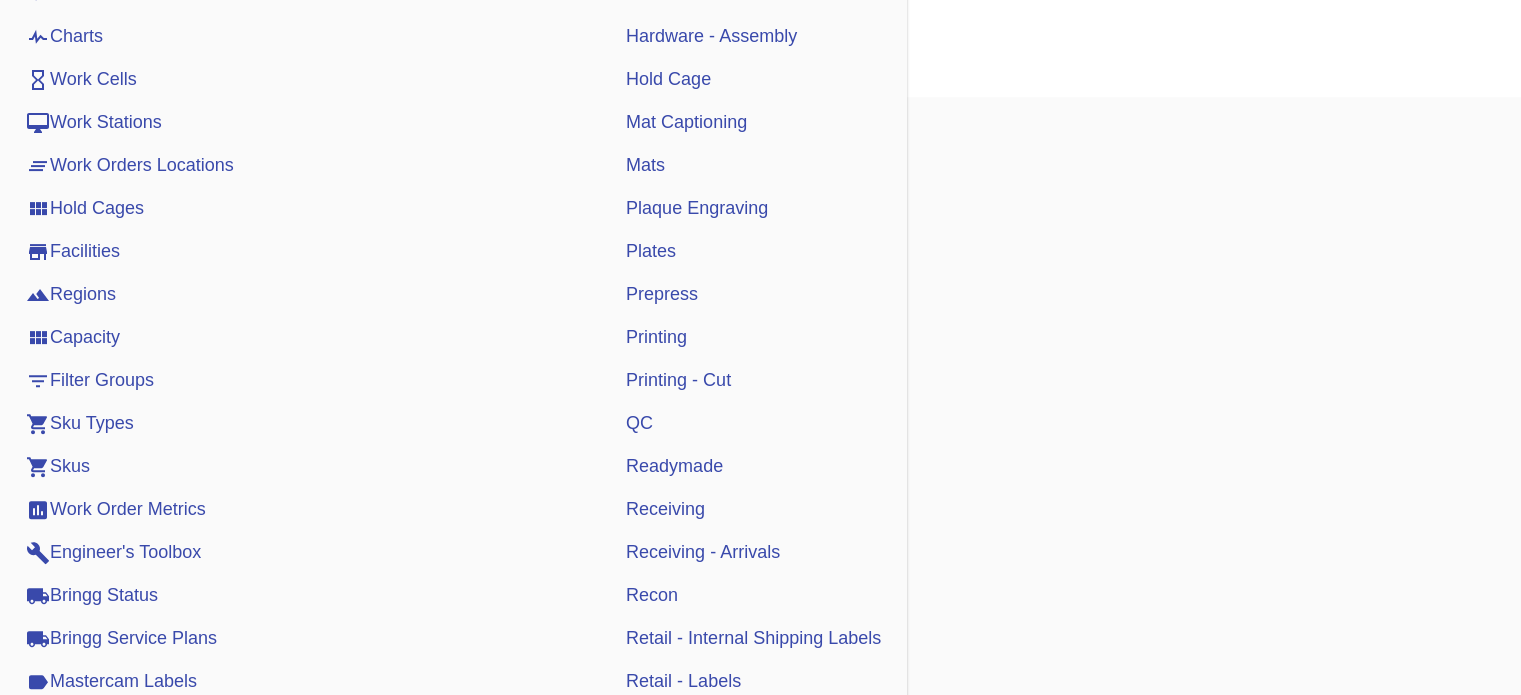 scroll, scrollTop: 600, scrollLeft: 0, axis: vertical 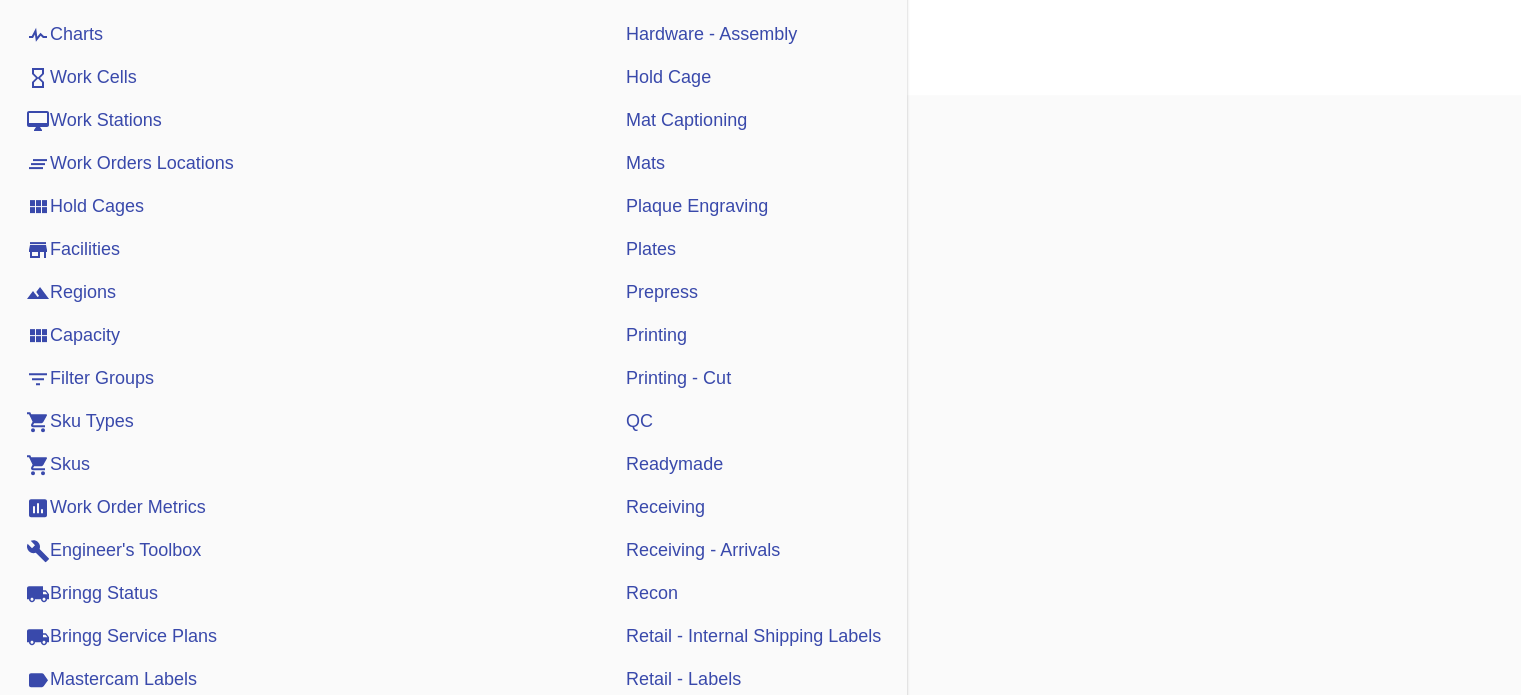 click on "Skus" at bounding box center [58, 464] 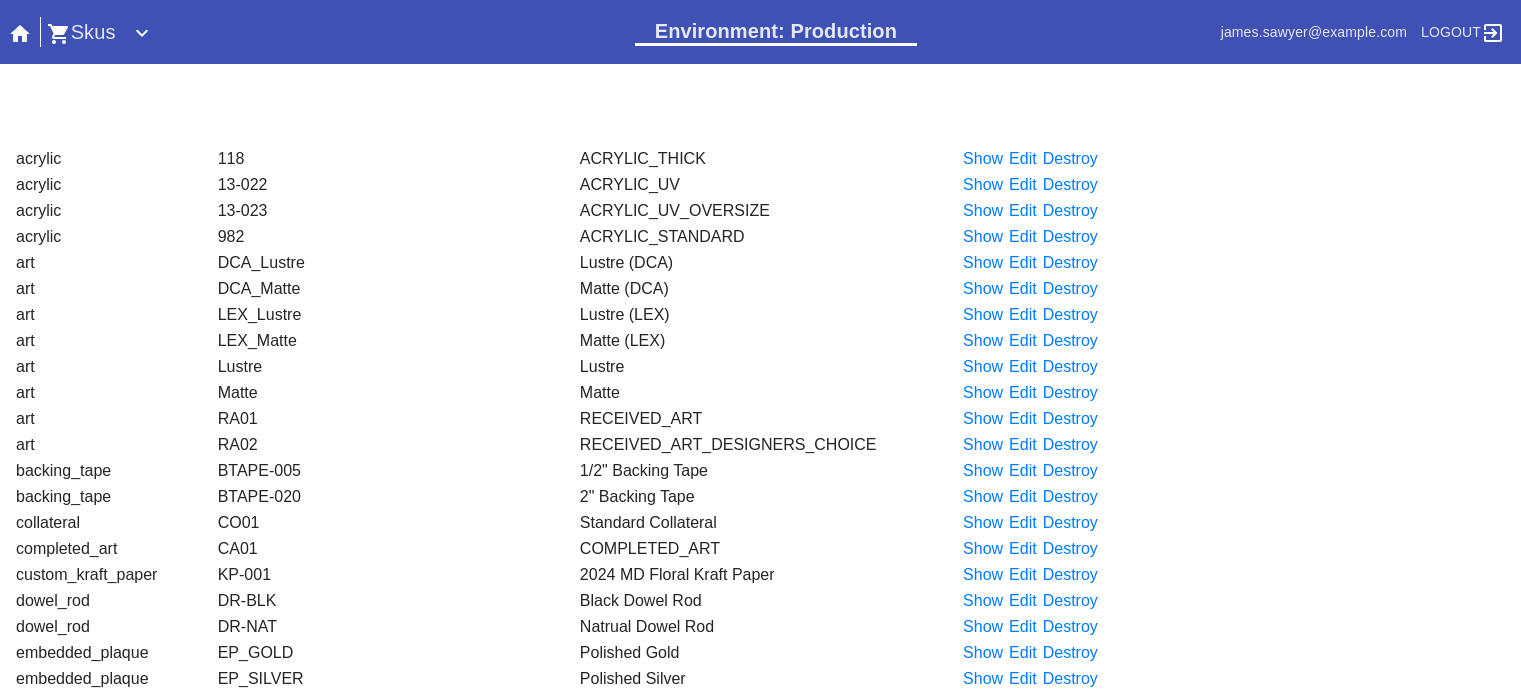 scroll, scrollTop: 0, scrollLeft: 0, axis: both 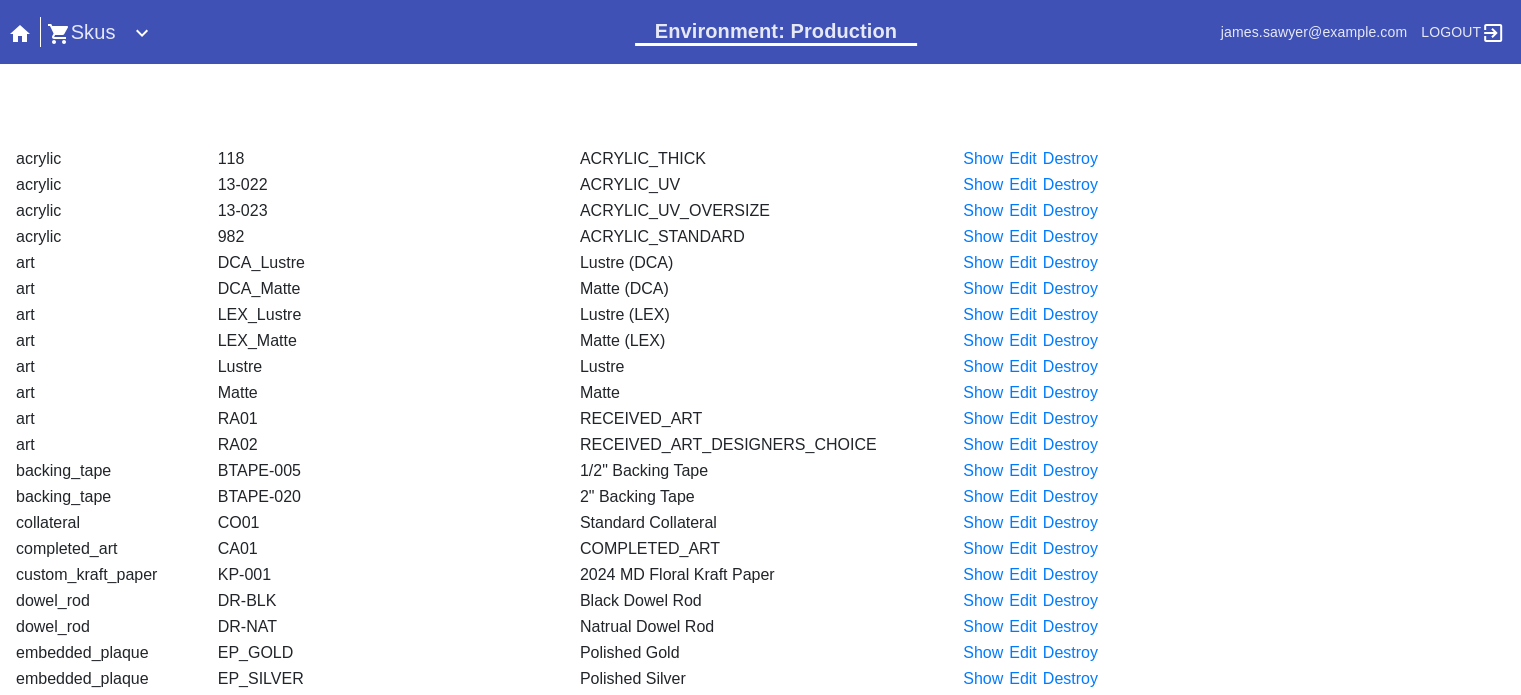 click on "Skus" at bounding box center [81, 32] 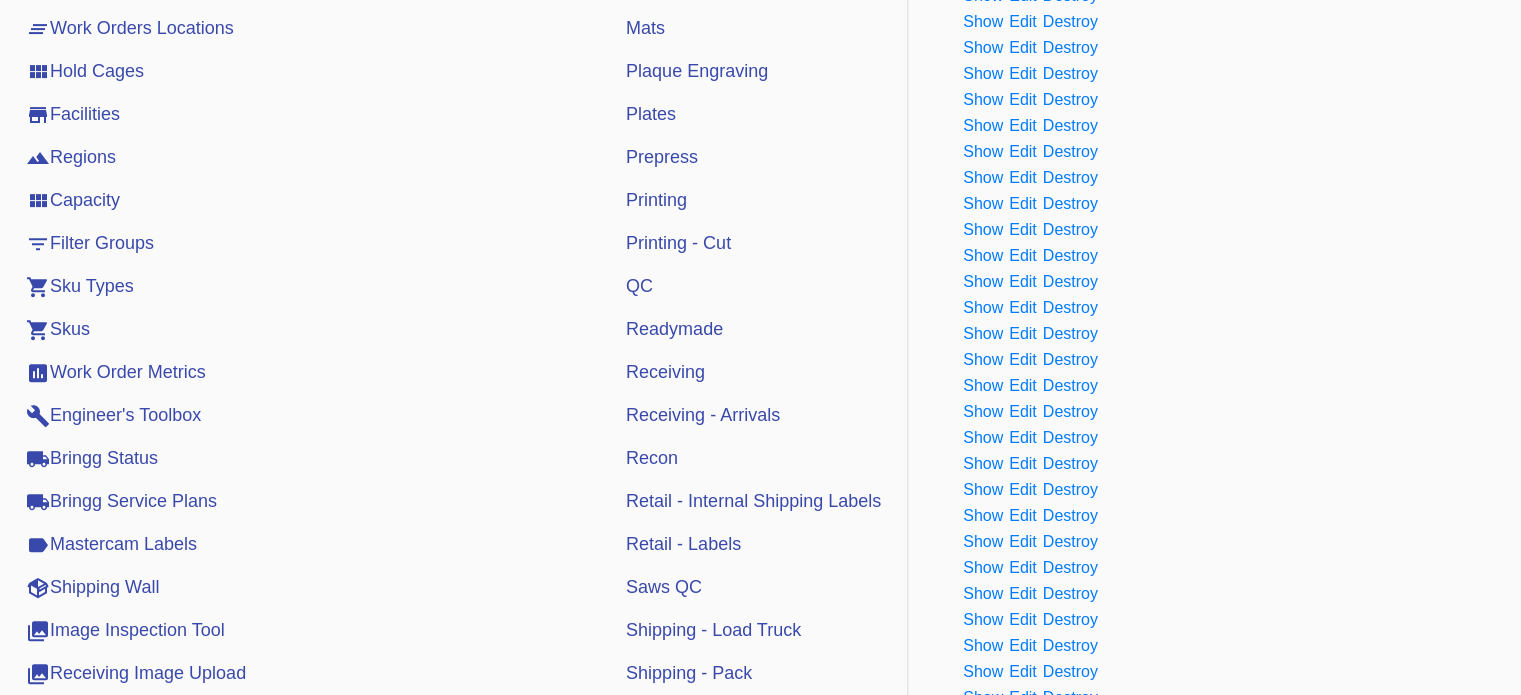 scroll, scrollTop: 700, scrollLeft: 0, axis: vertical 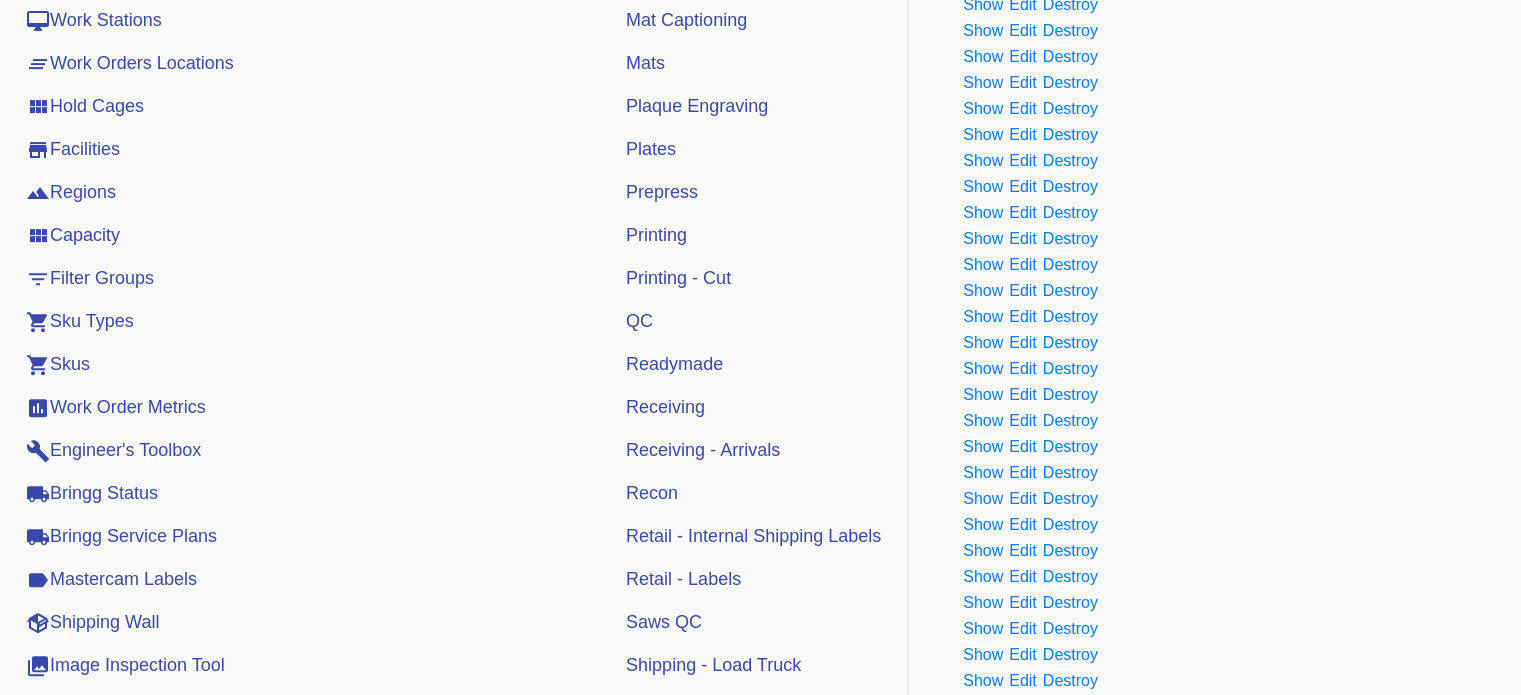 click on "Filter Groups" at bounding box center (90, 278) 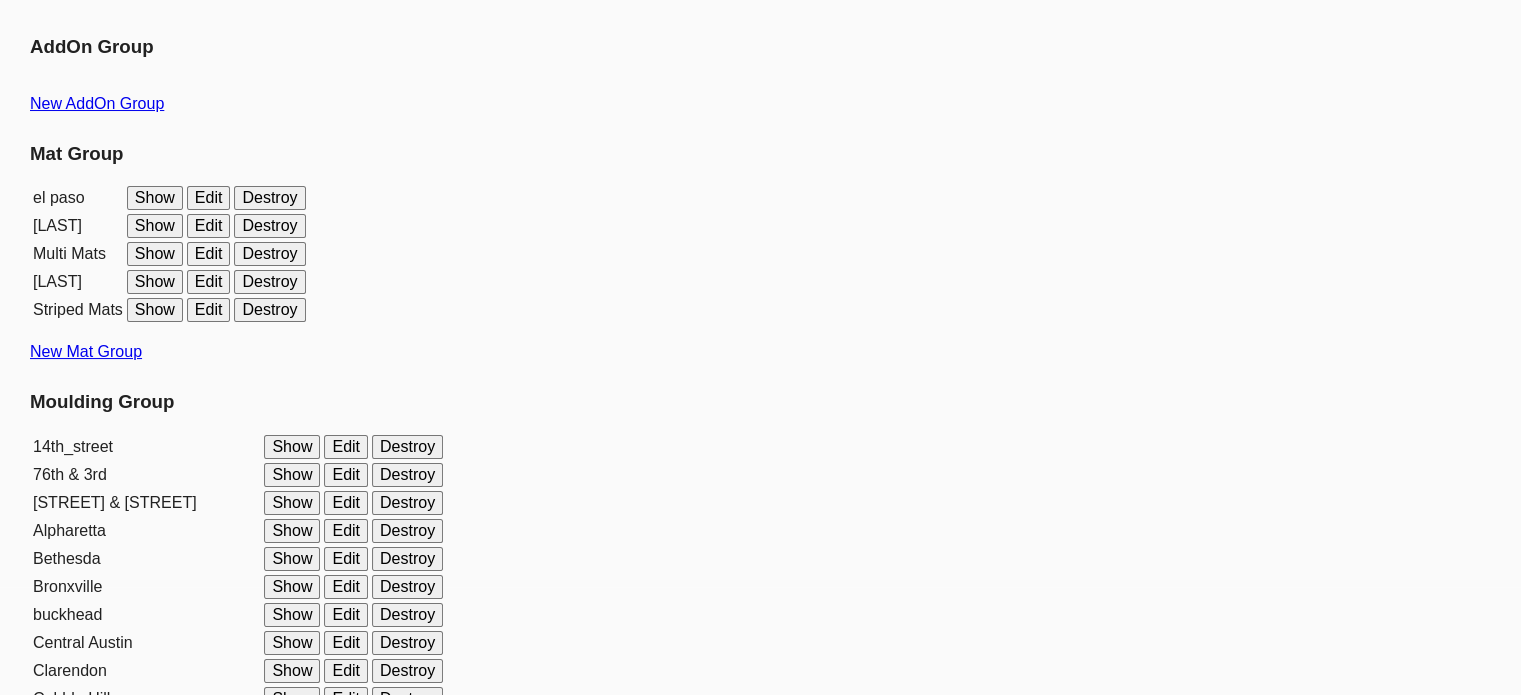 scroll, scrollTop: 0, scrollLeft: 0, axis: both 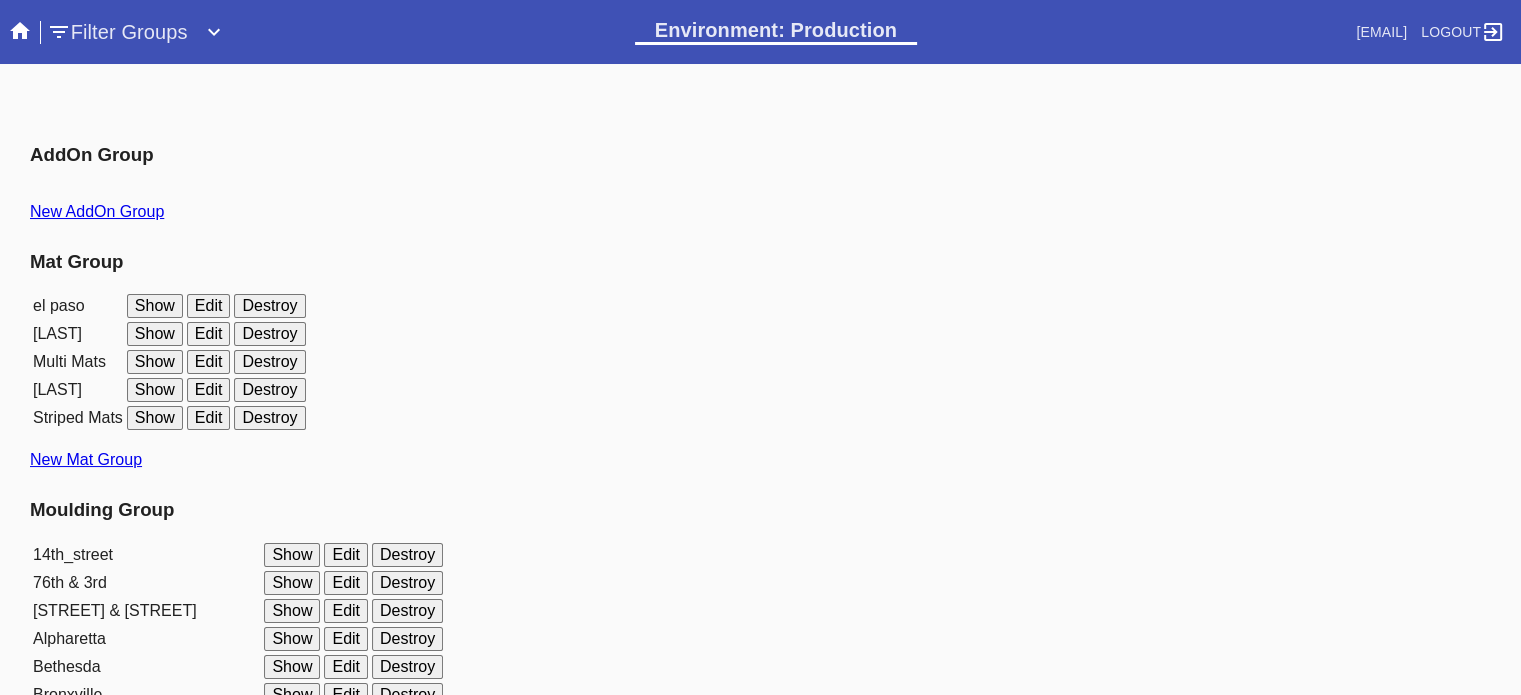 click on "Filter Groups Environment: Production [EMAIL] Logout" at bounding box center (760, 32) 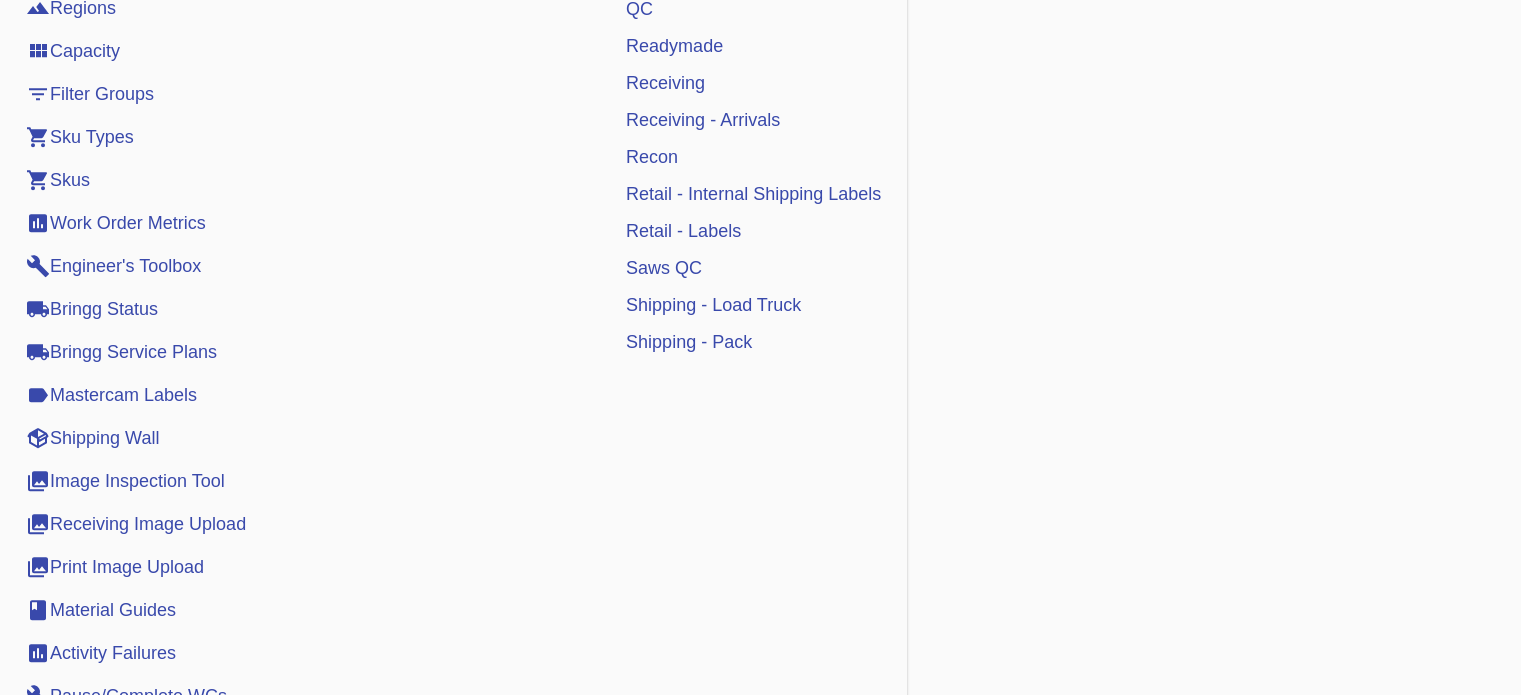 scroll, scrollTop: 1100, scrollLeft: 0, axis: vertical 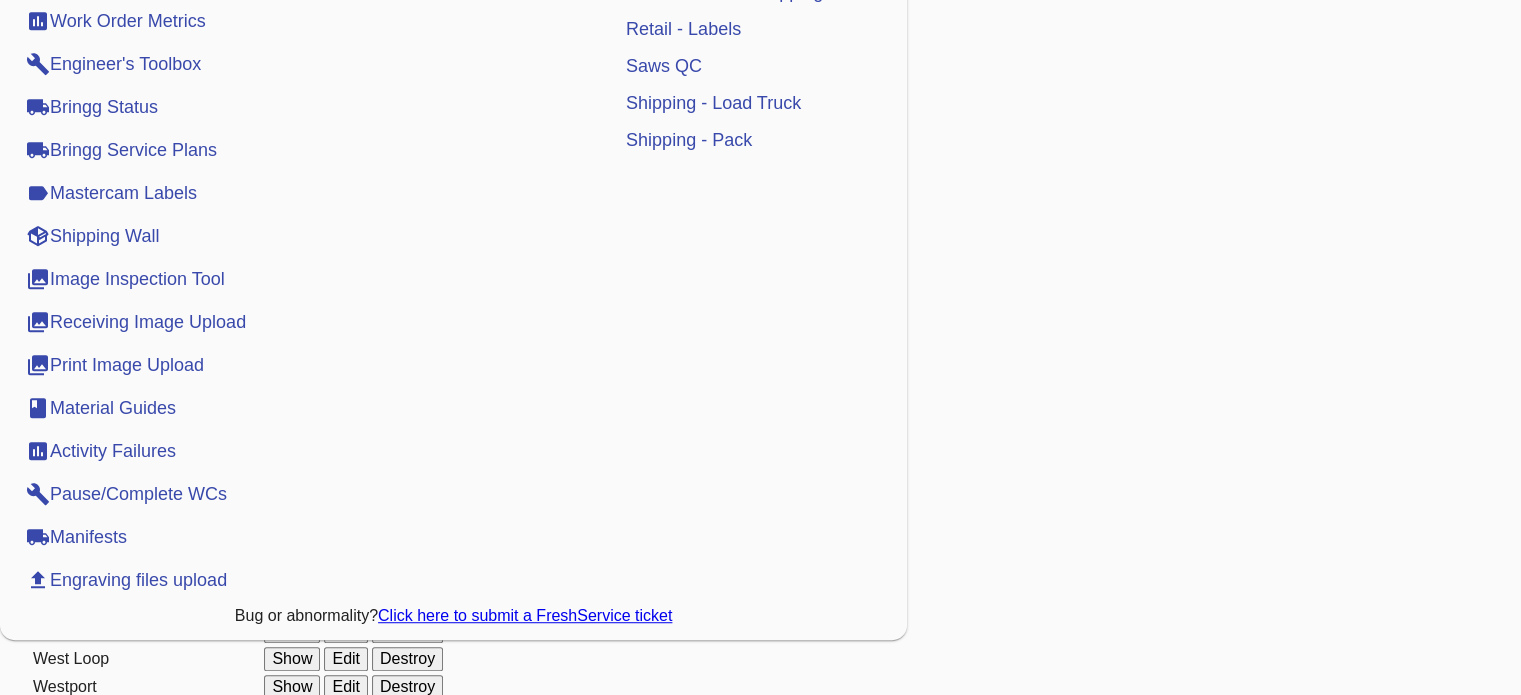 click on "Bringg Service Plans" at bounding box center [121, 150] 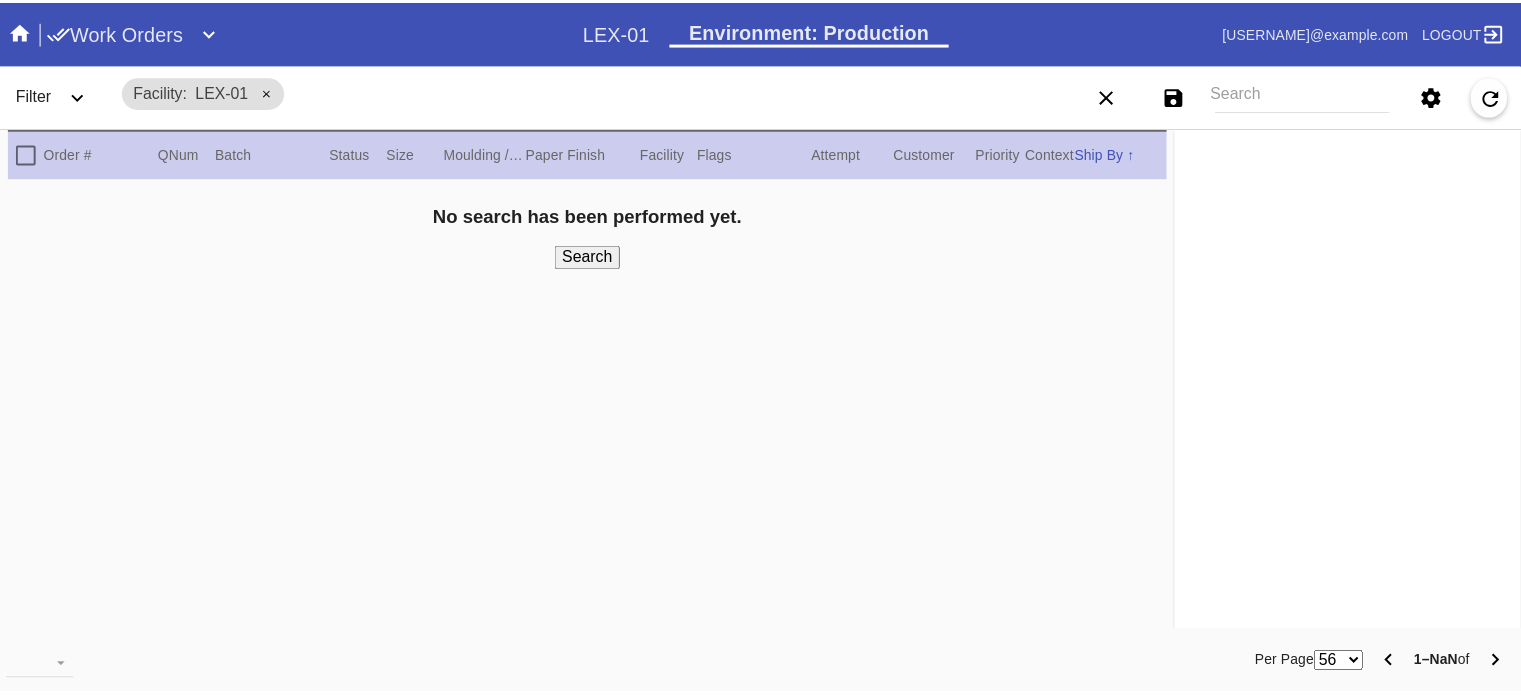 scroll, scrollTop: 0, scrollLeft: 0, axis: both 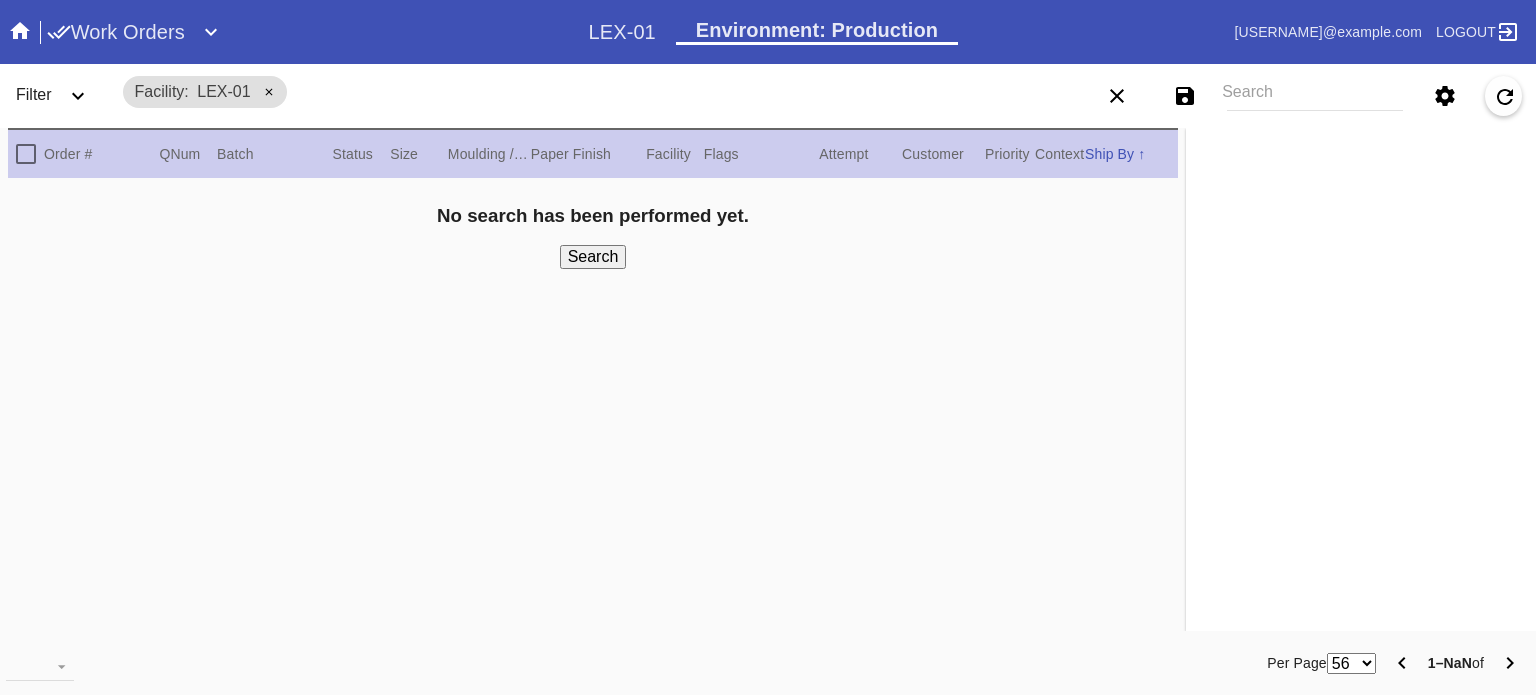 click on "Work Orders" at bounding box center (318, 32) 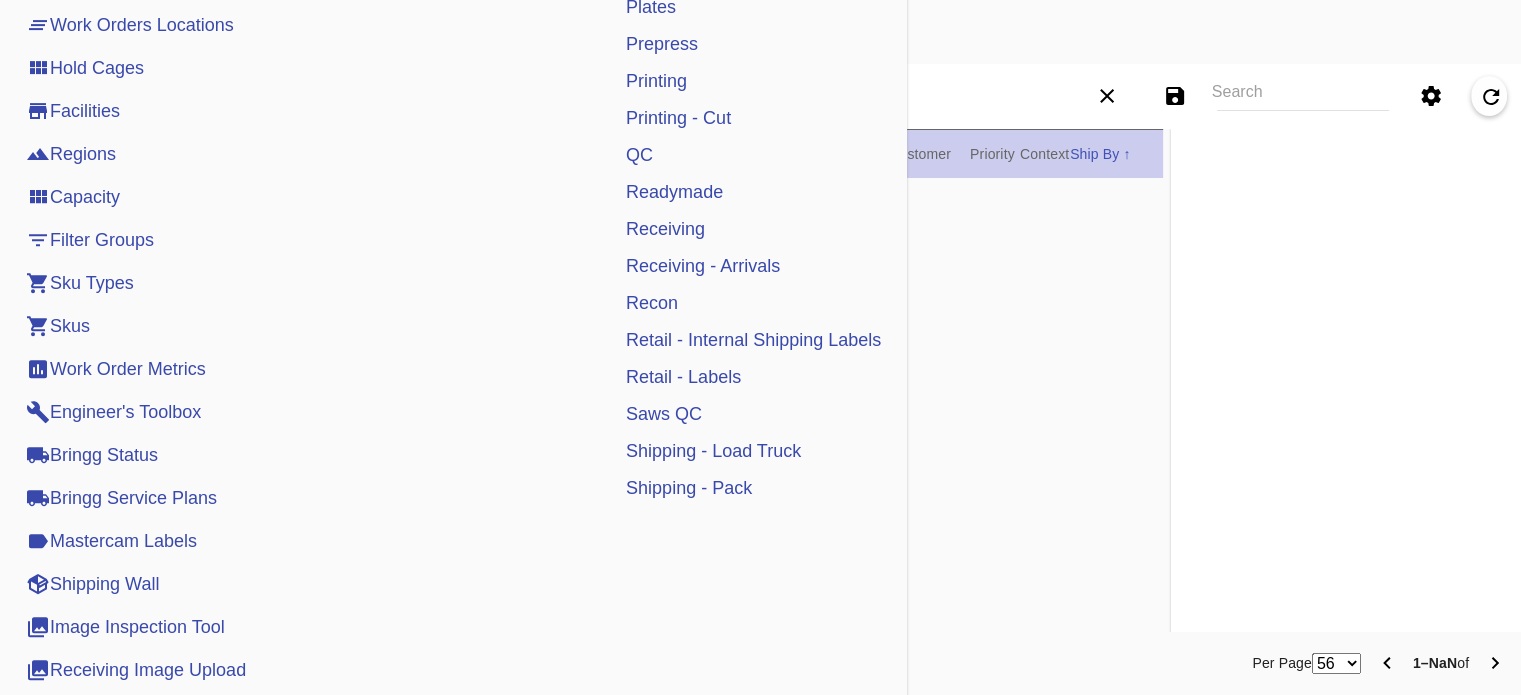 scroll, scrollTop: 800, scrollLeft: 0, axis: vertical 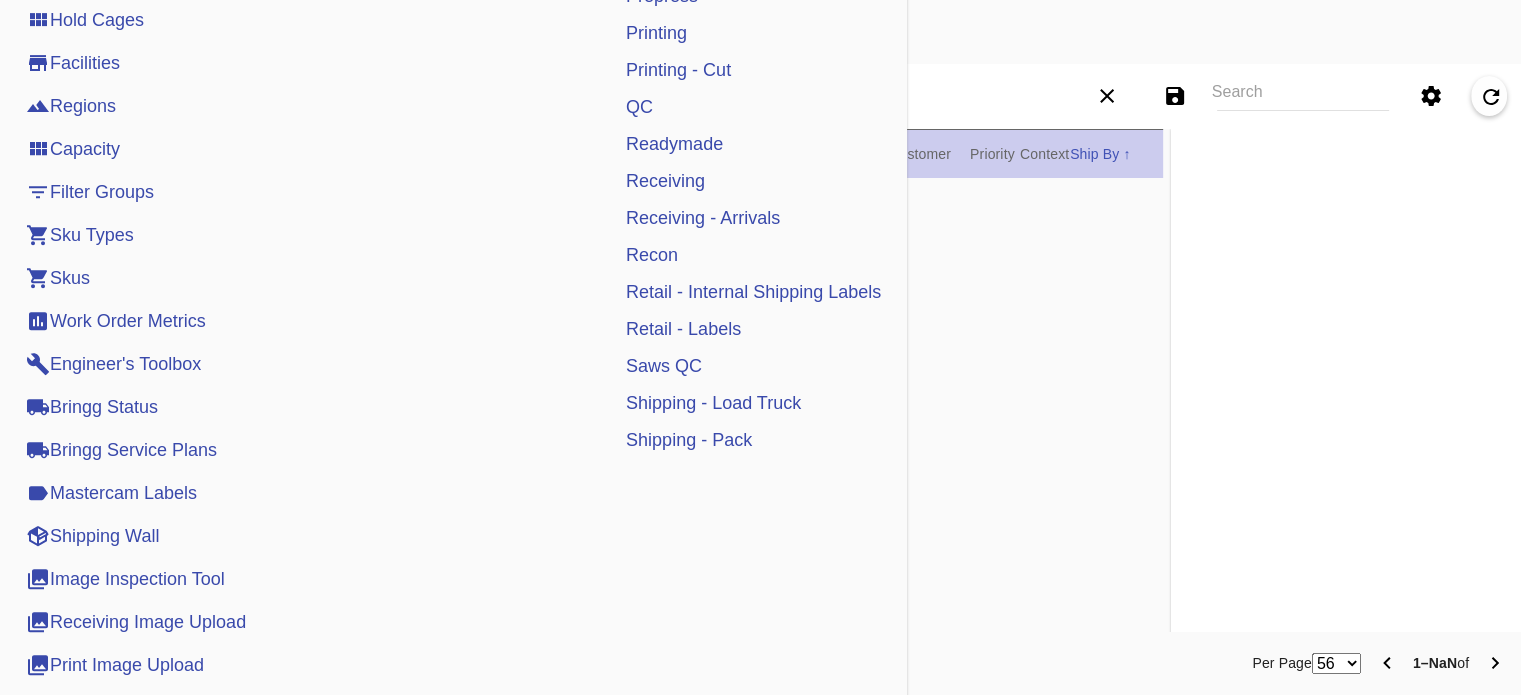 click on "Mastercam Labels" at bounding box center [111, 493] 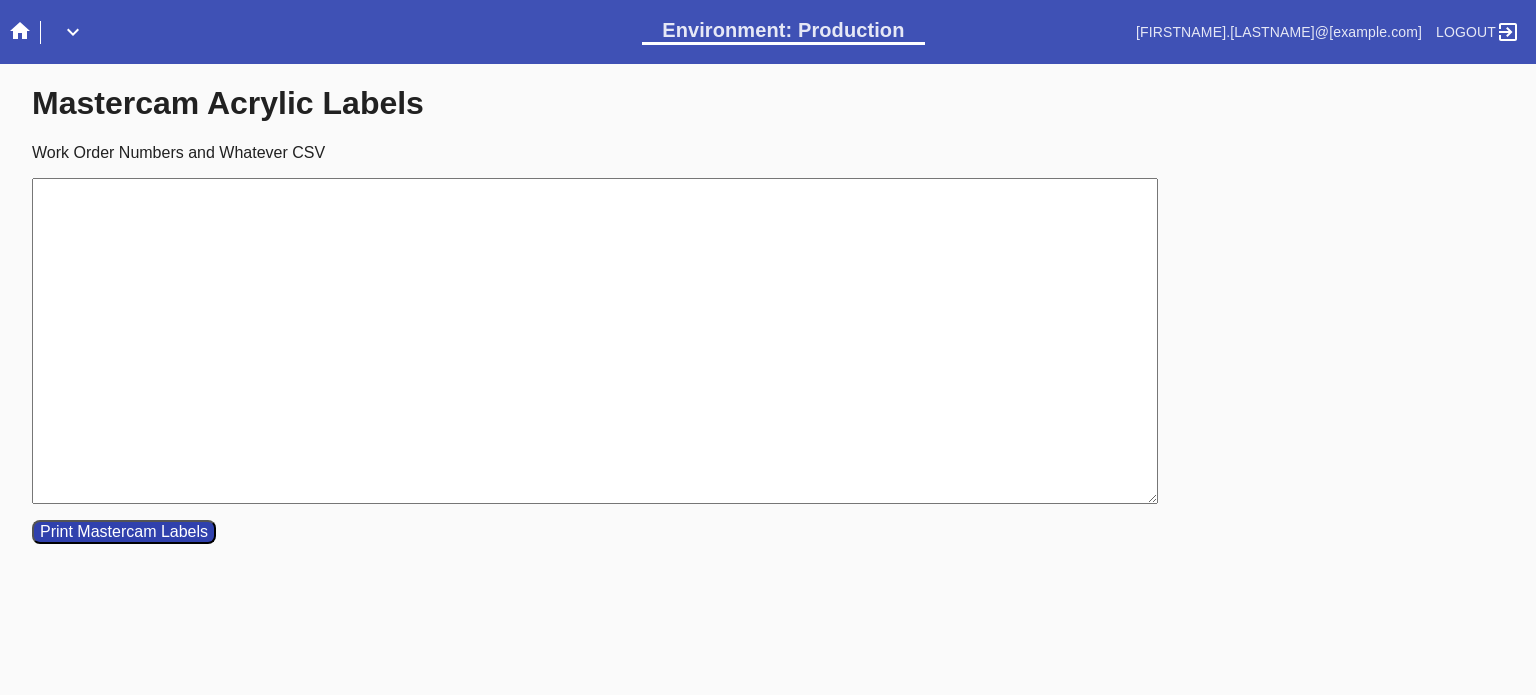 scroll, scrollTop: 0, scrollLeft: 0, axis: both 